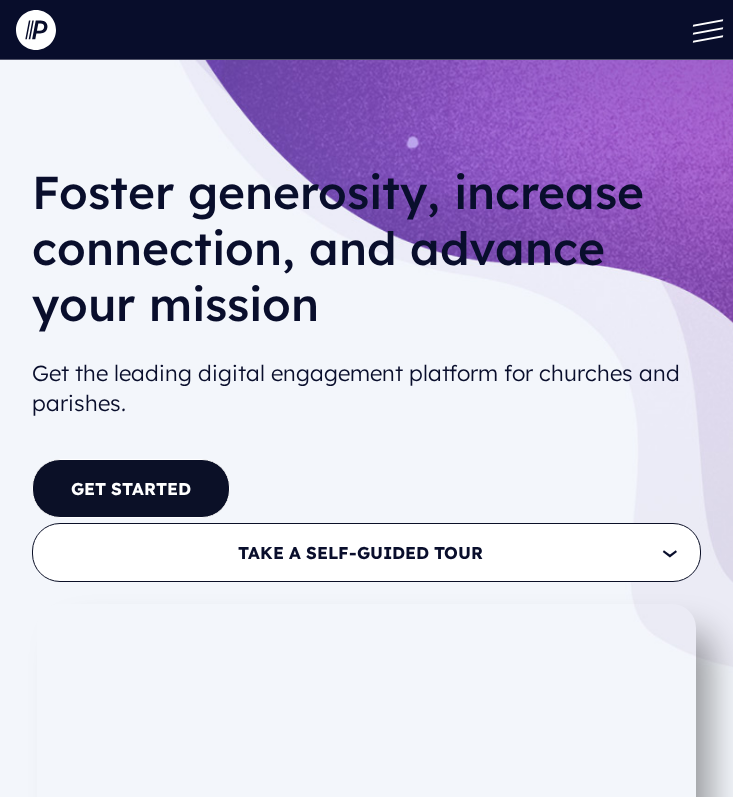 scroll, scrollTop: 0, scrollLeft: 0, axis: both 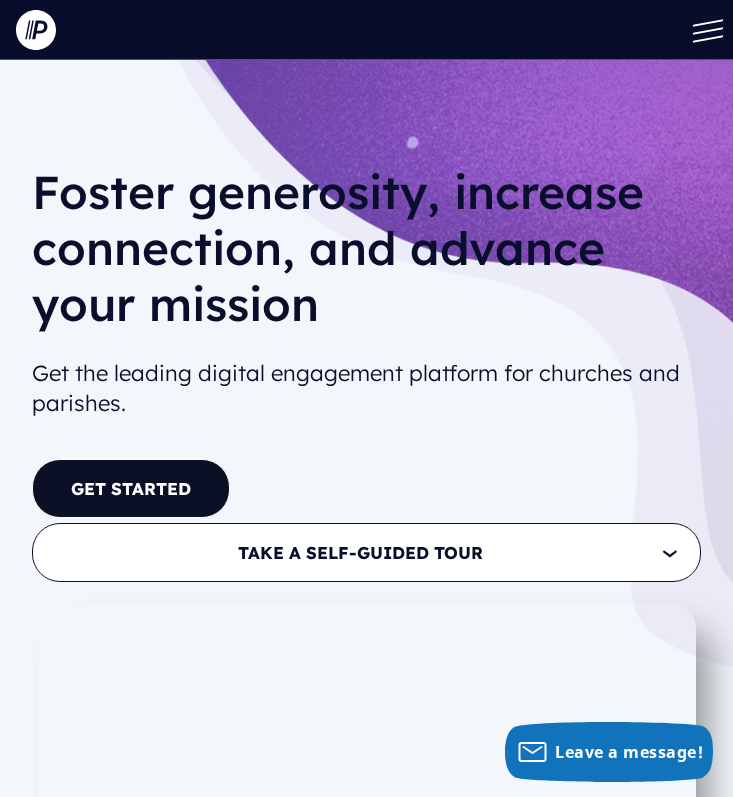 click at bounding box center [703, 30] 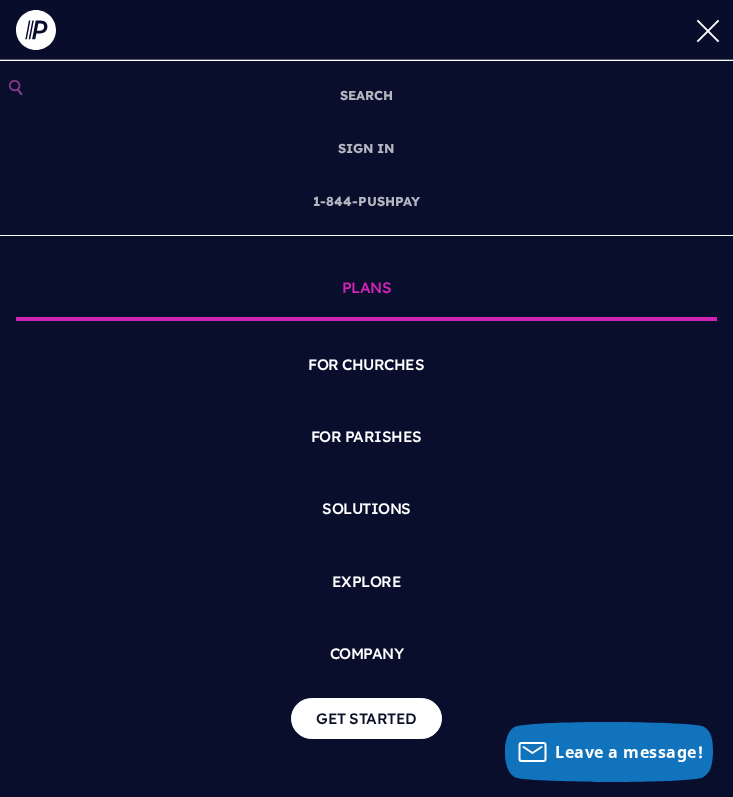 click on "PLANS" at bounding box center [366, 290] 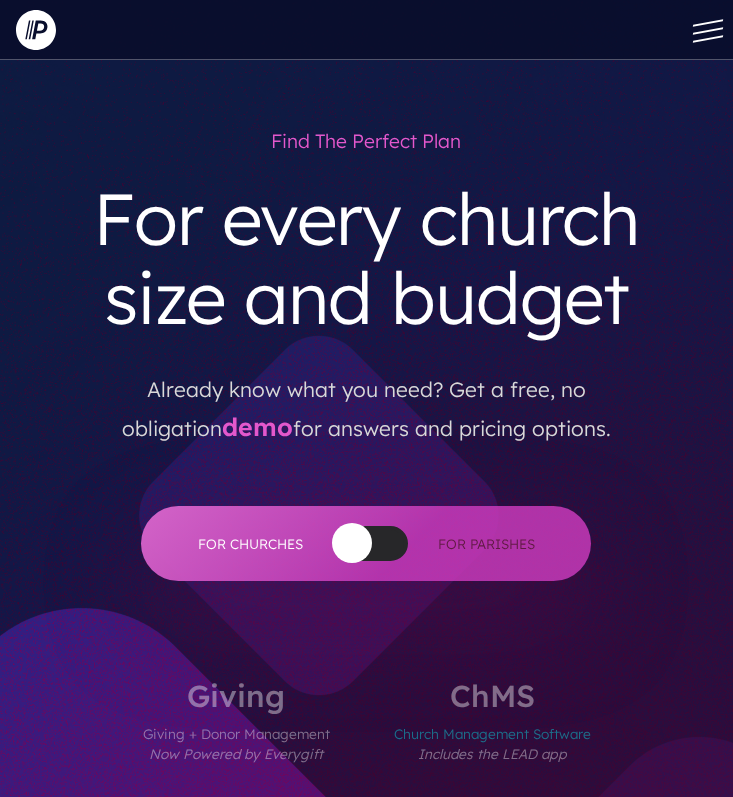 scroll, scrollTop: 0, scrollLeft: 0, axis: both 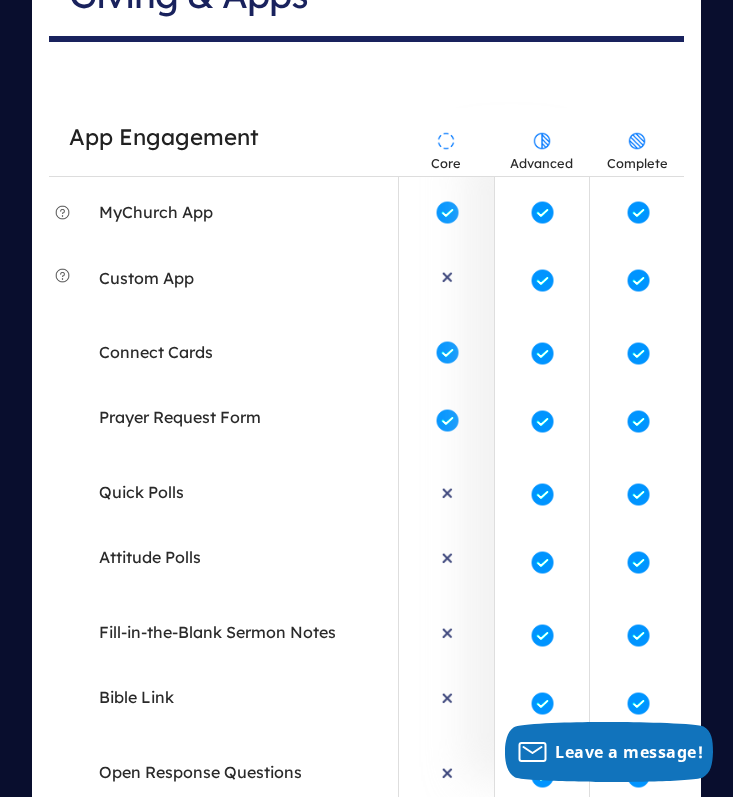 click on "Complete" at bounding box center (637, 144) 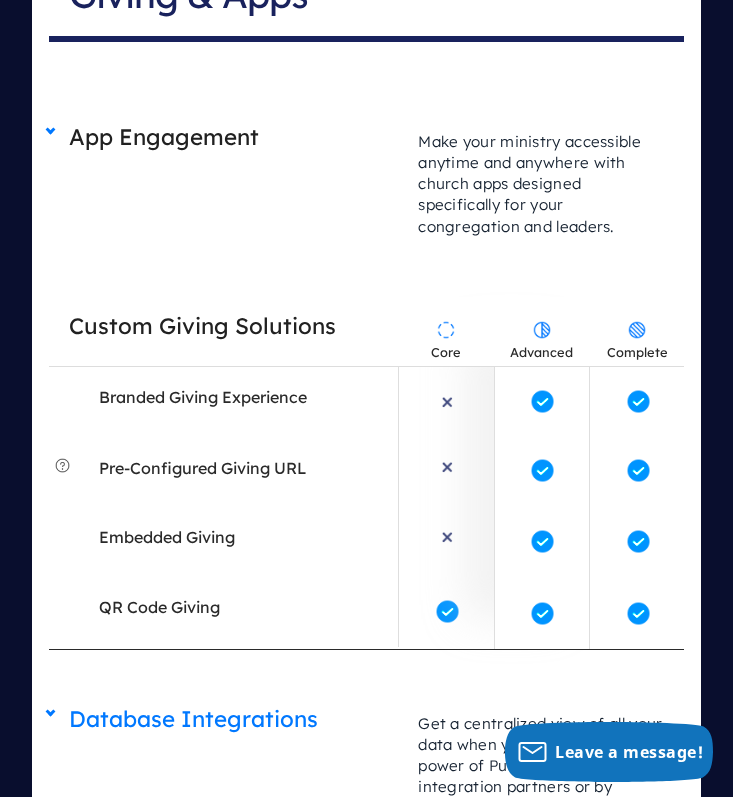 click on "Make your ministry accessible anytime and anywhere with church apps designed specifically for your congregation and leaders." at bounding box center (541, 184) 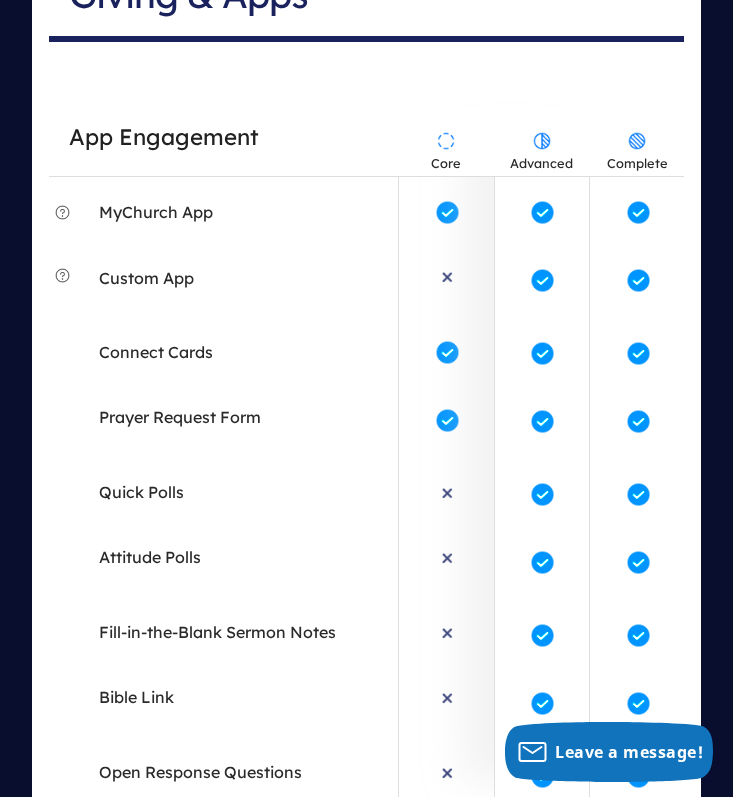 click on "Complete" at bounding box center (637, 144) 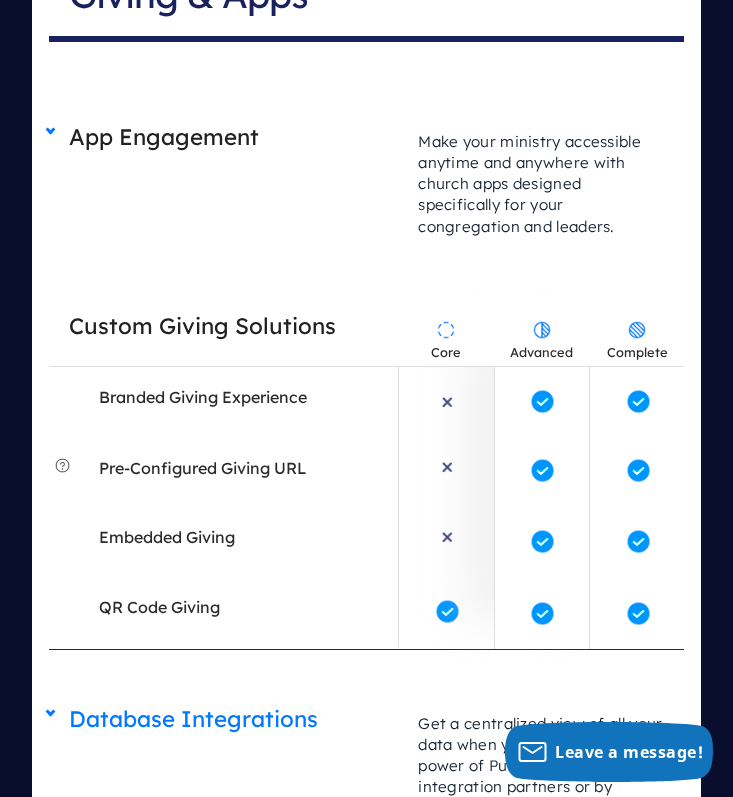 click on "Make your ministry accessible anytime and anywhere with church apps designed specifically for your congregation and leaders." at bounding box center [541, 184] 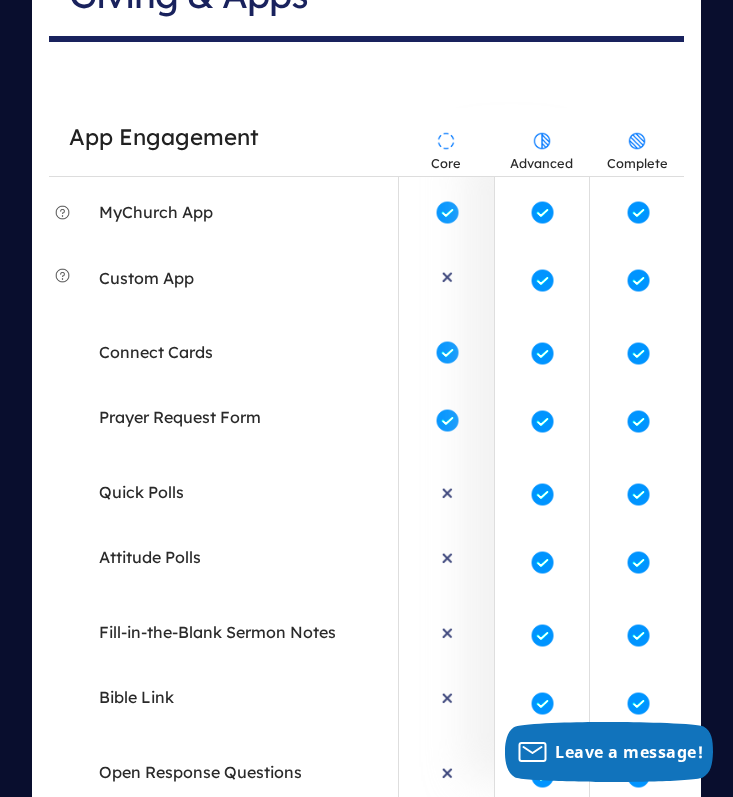 click on "Complete" at bounding box center (637, 144) 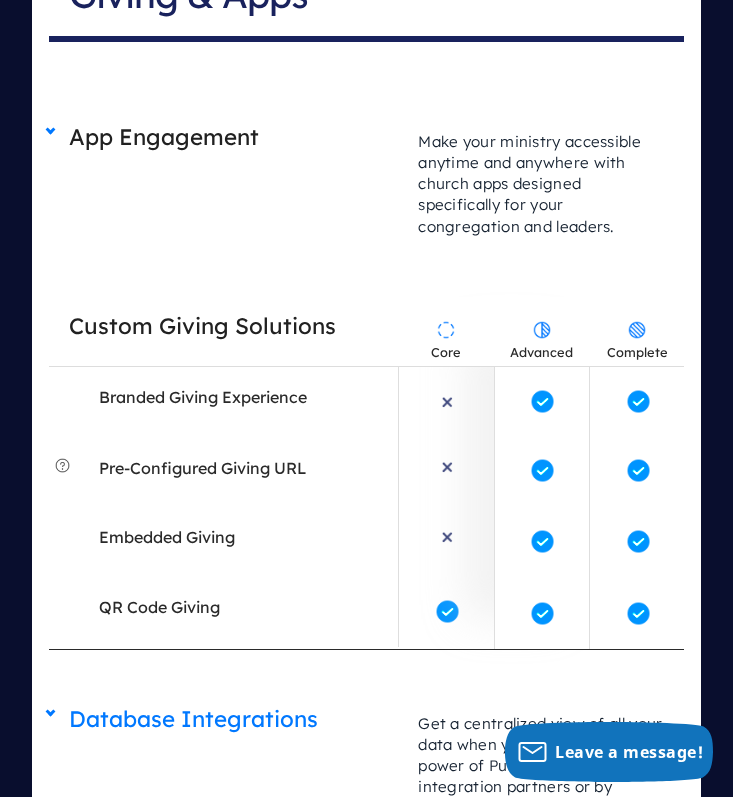 click on "Make your ministry accessible anytime and anywhere with church apps designed specifically for your congregation and leaders." at bounding box center (541, 184) 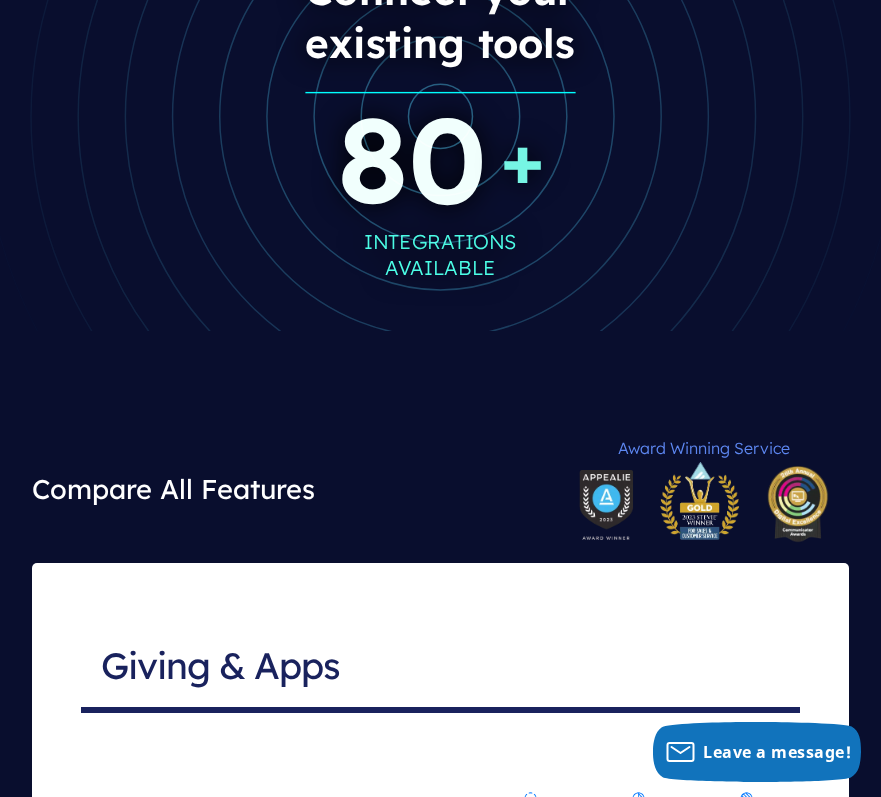 scroll, scrollTop: 3173, scrollLeft: 0, axis: vertical 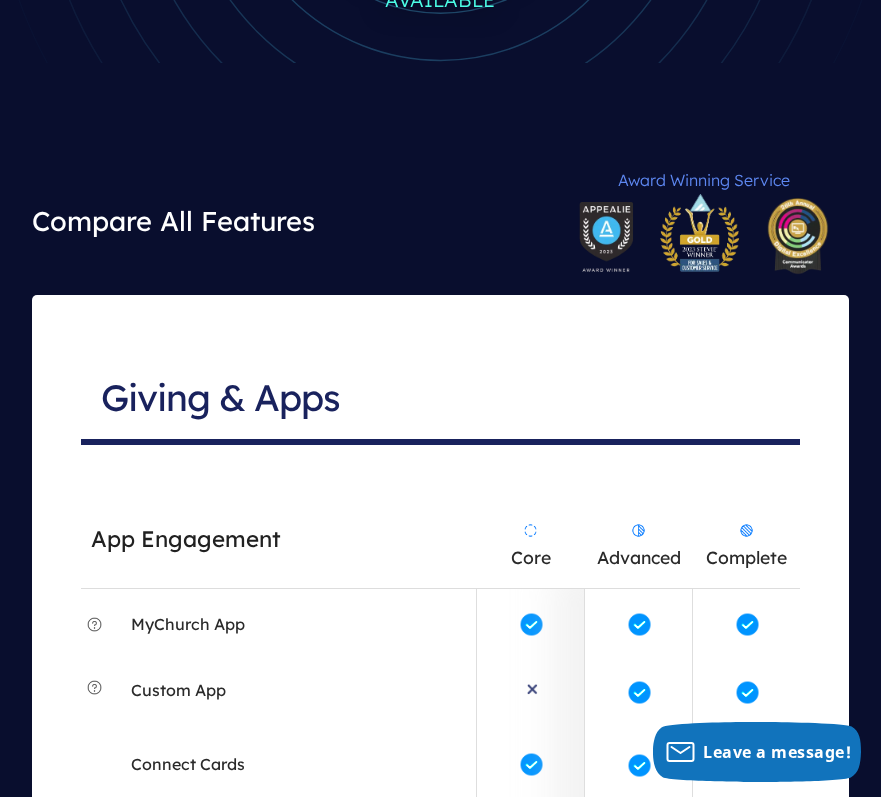 click on "Compare All Features" at bounding box center [173, 221] 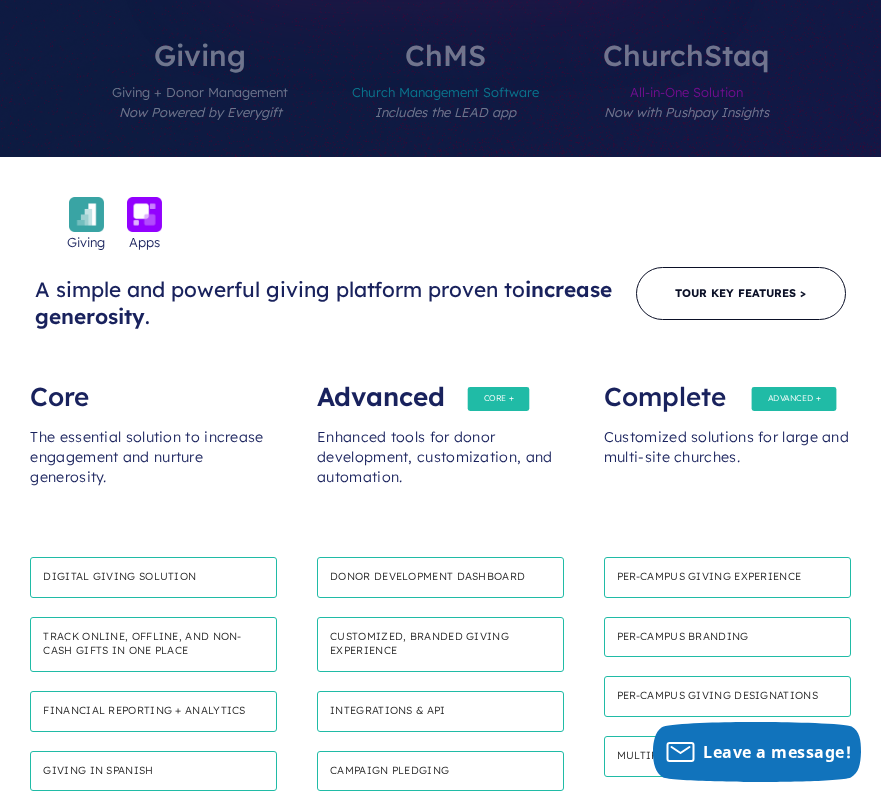 scroll, scrollTop: 657, scrollLeft: 0, axis: vertical 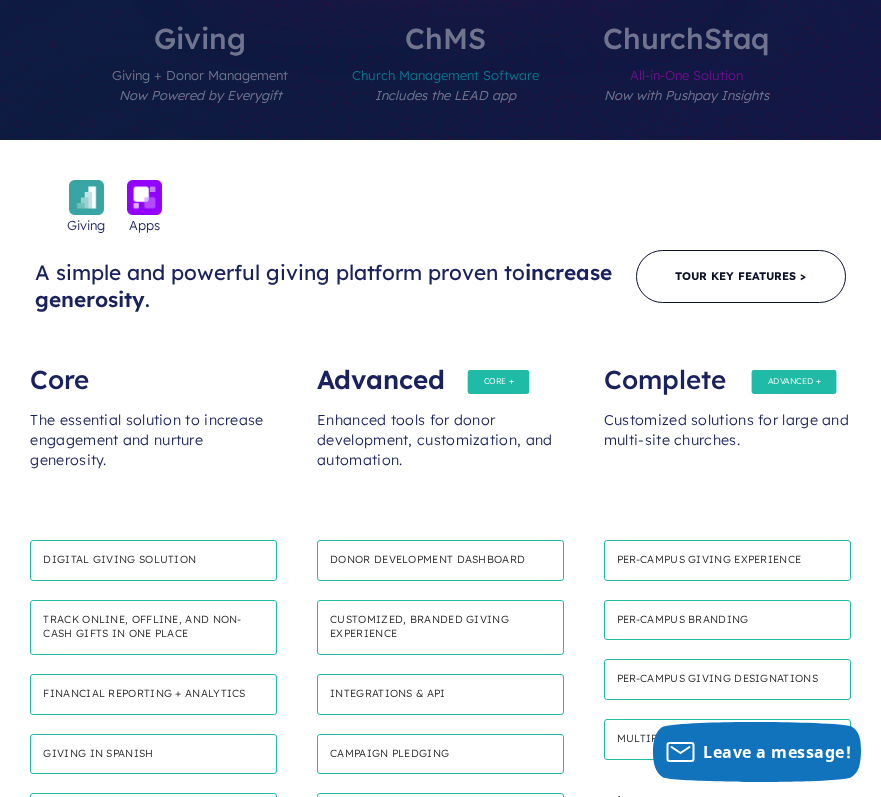 click on "Advanced" at bounding box center [440, 370] 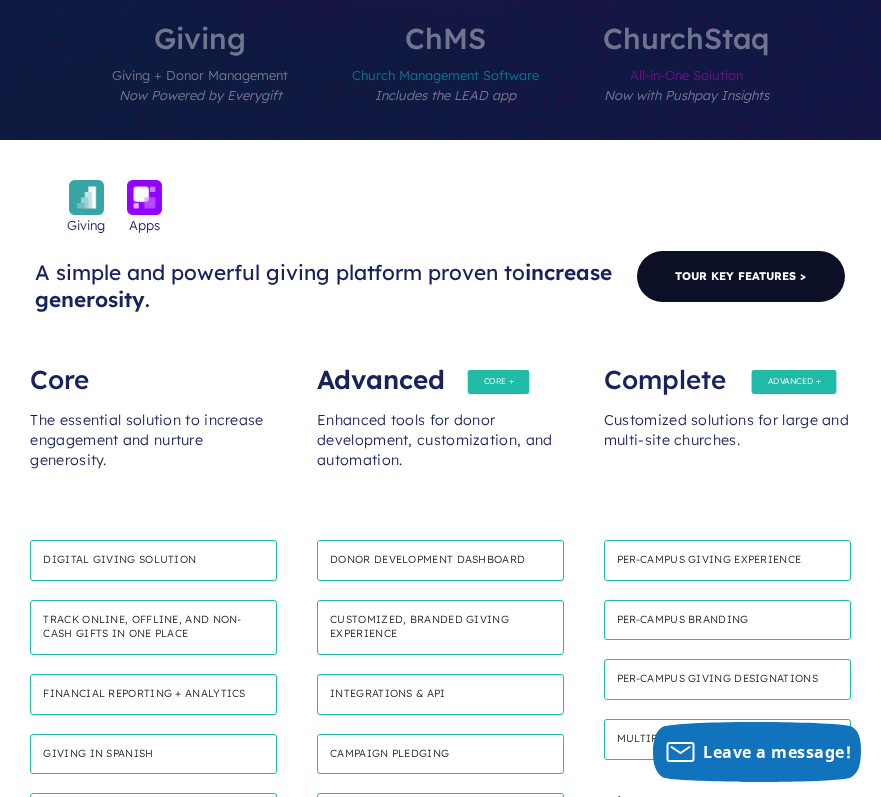 click on "Tour Key Features >" at bounding box center [741, 276] 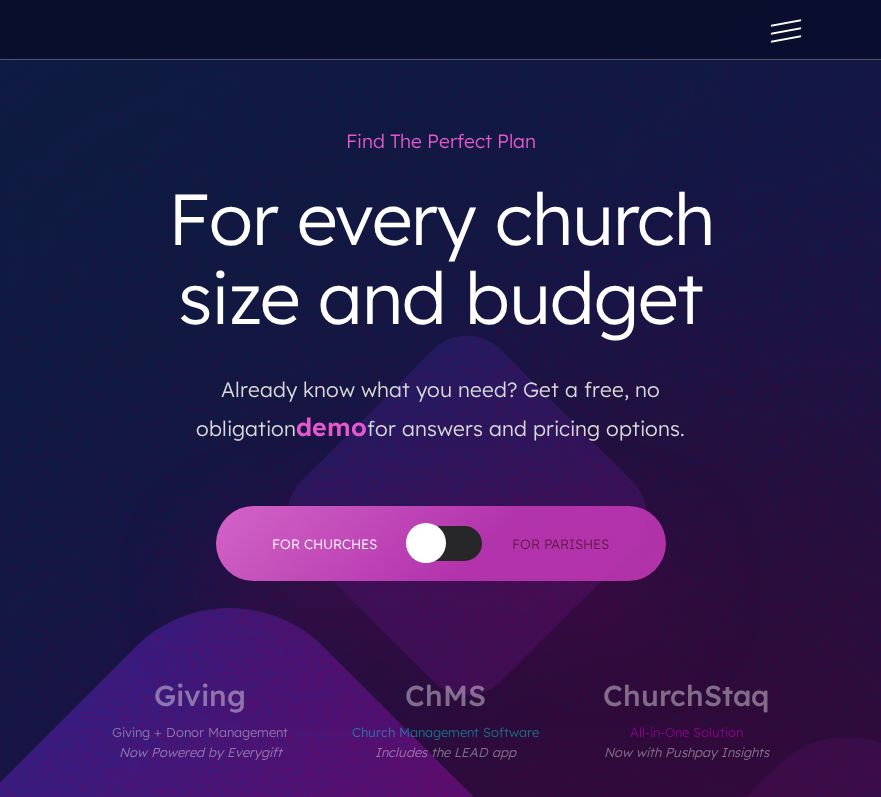 scroll, scrollTop: 657, scrollLeft: 0, axis: vertical 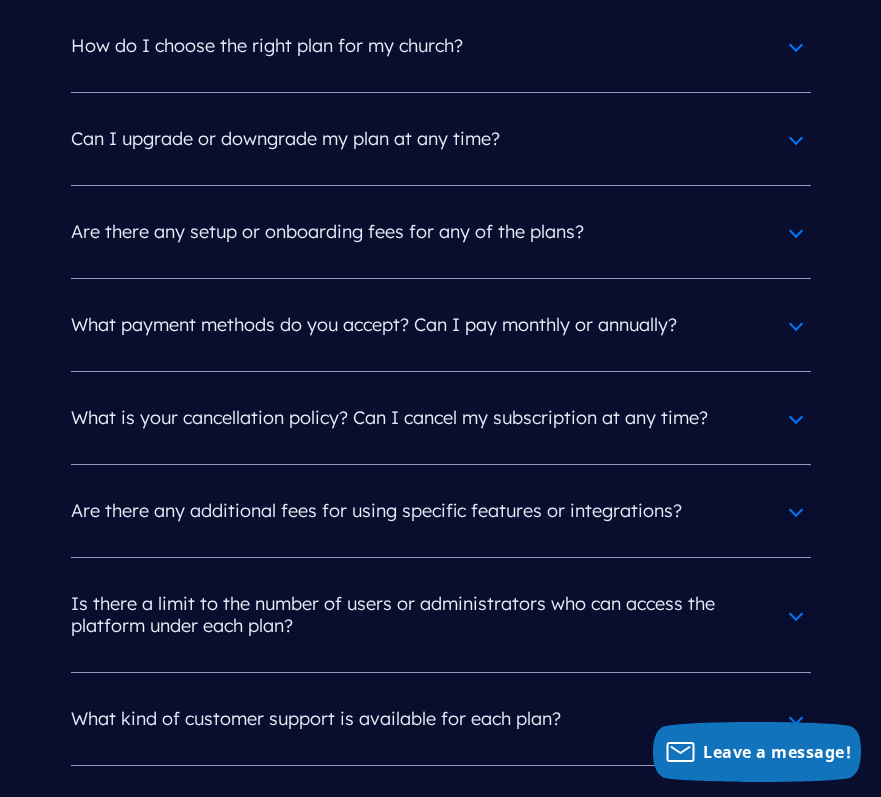 click on "What payment methods do you accept? Can I pay monthly or annually?" at bounding box center (441, 325) 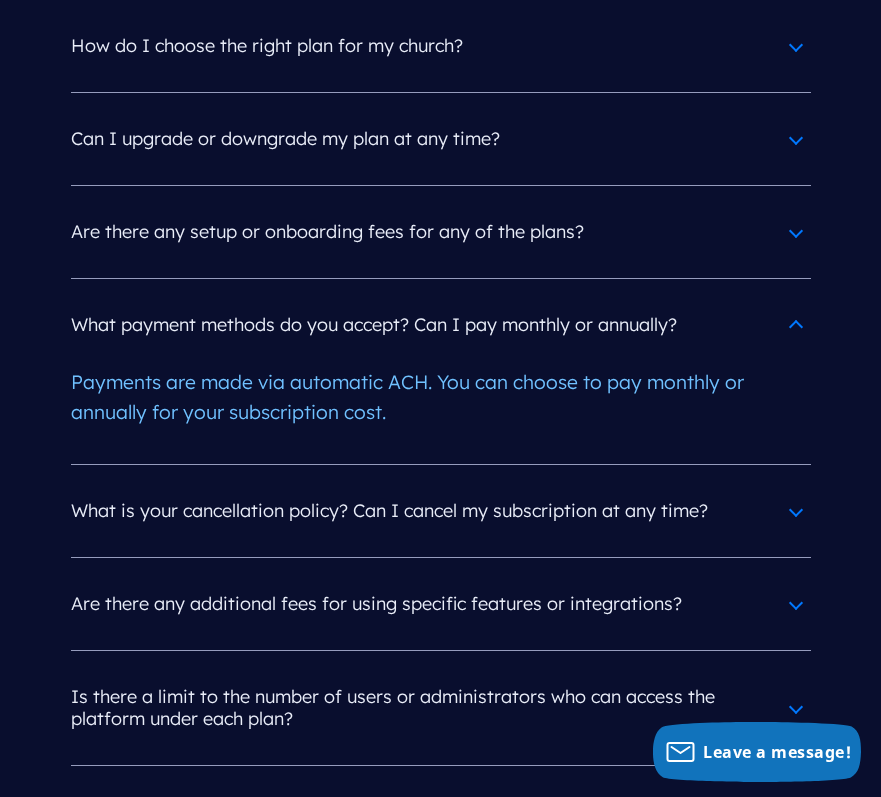 click on "What payment methods do you accept? Can I pay monthly or annually?" at bounding box center (441, 325) 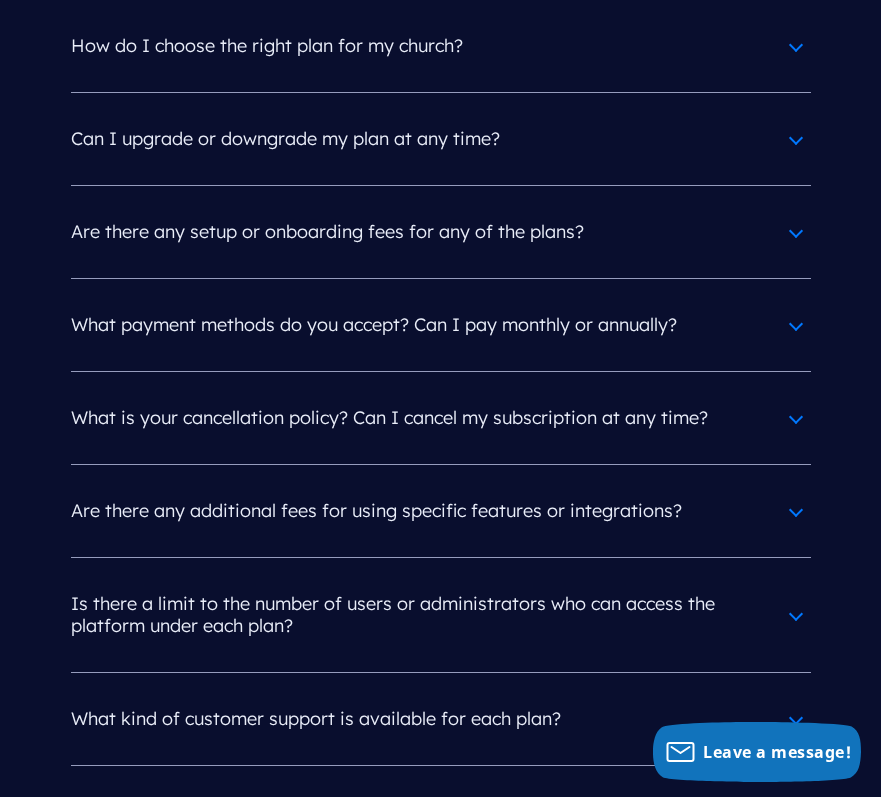 click on "How do I choose the right plan for my church?" at bounding box center (441, 46) 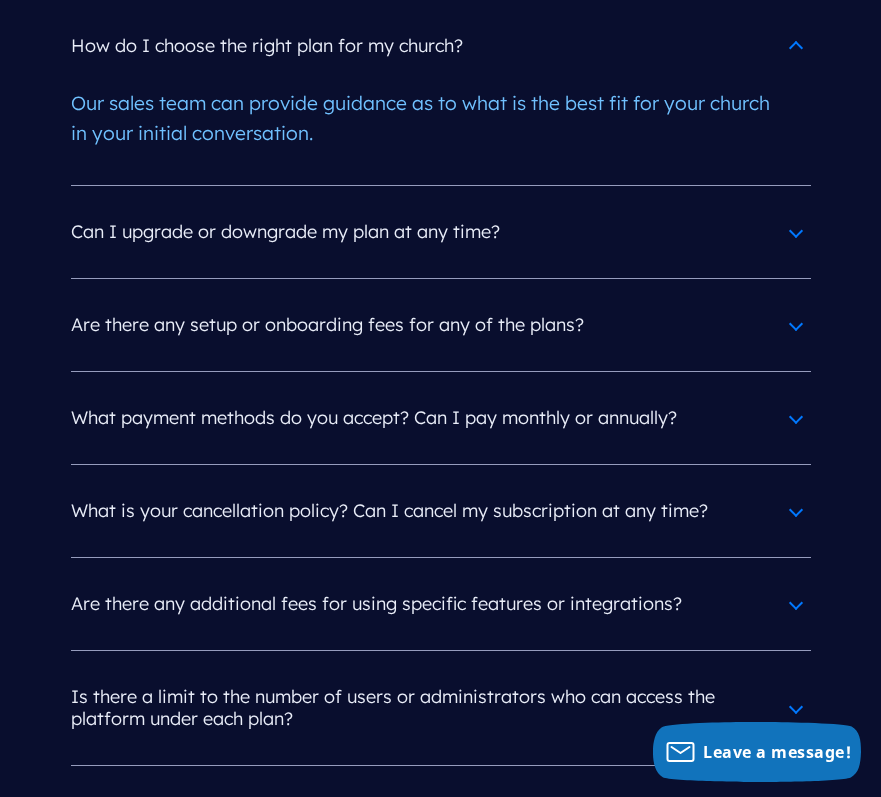 click on "Can I upgrade or downgrade my plan at any time?" at bounding box center (441, 232) 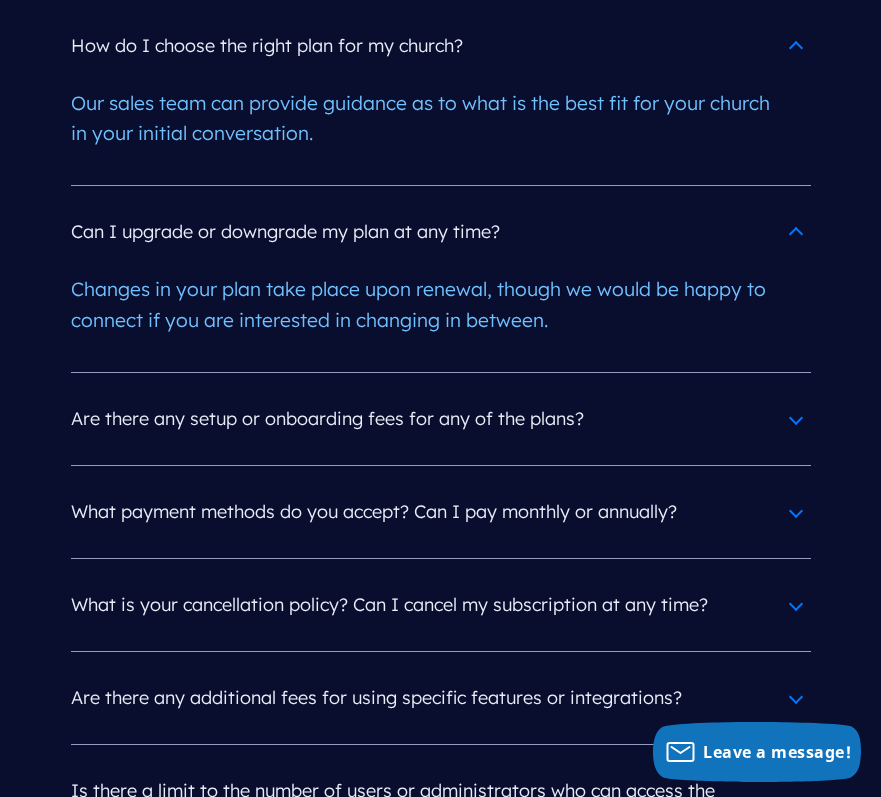click on "Are there any setup or onboarding fees for any of the plans?" at bounding box center [441, 419] 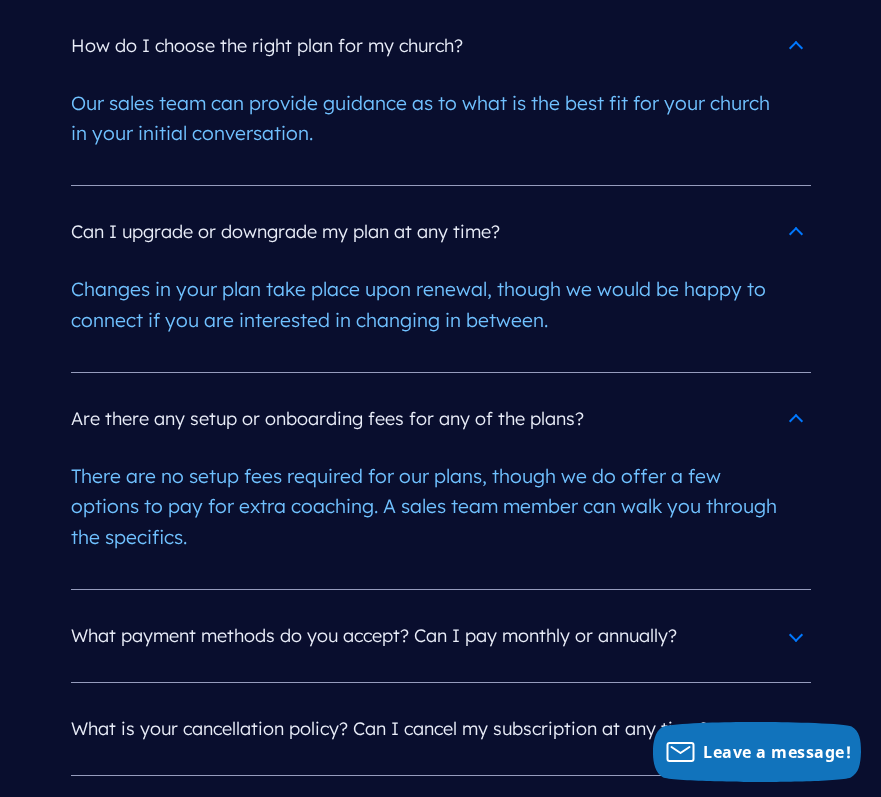 click on "Are there any setup or onboarding fees for any of the plans?" at bounding box center (441, 419) 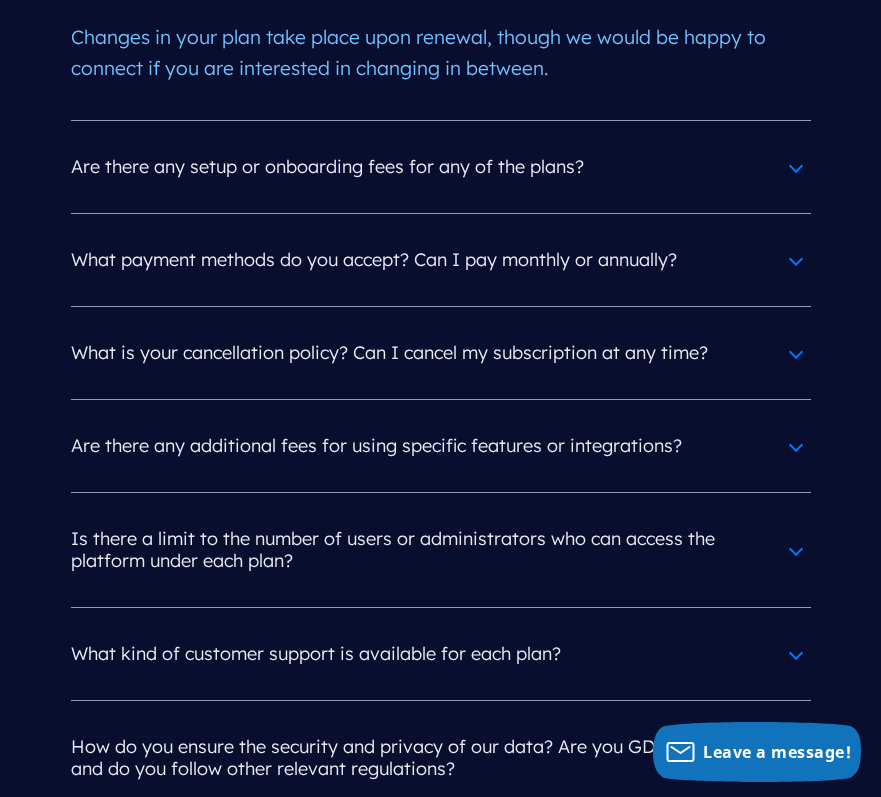 scroll, scrollTop: 9518, scrollLeft: 0, axis: vertical 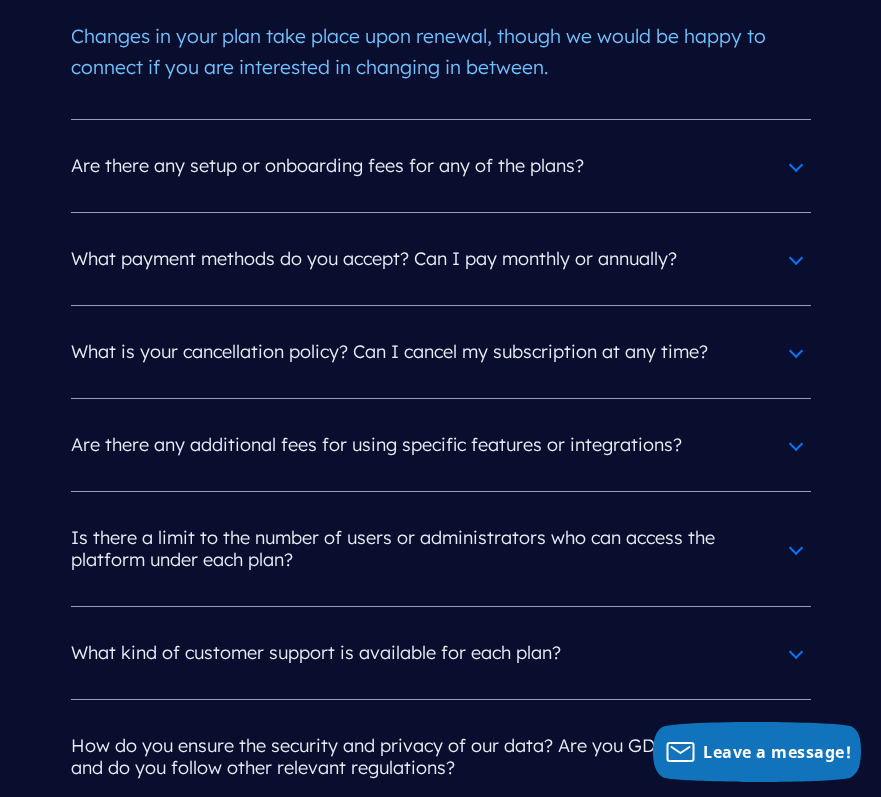 click on "Is there a limit to the number of users or administrators who can access the platform under each plan?" at bounding box center [441, 549] 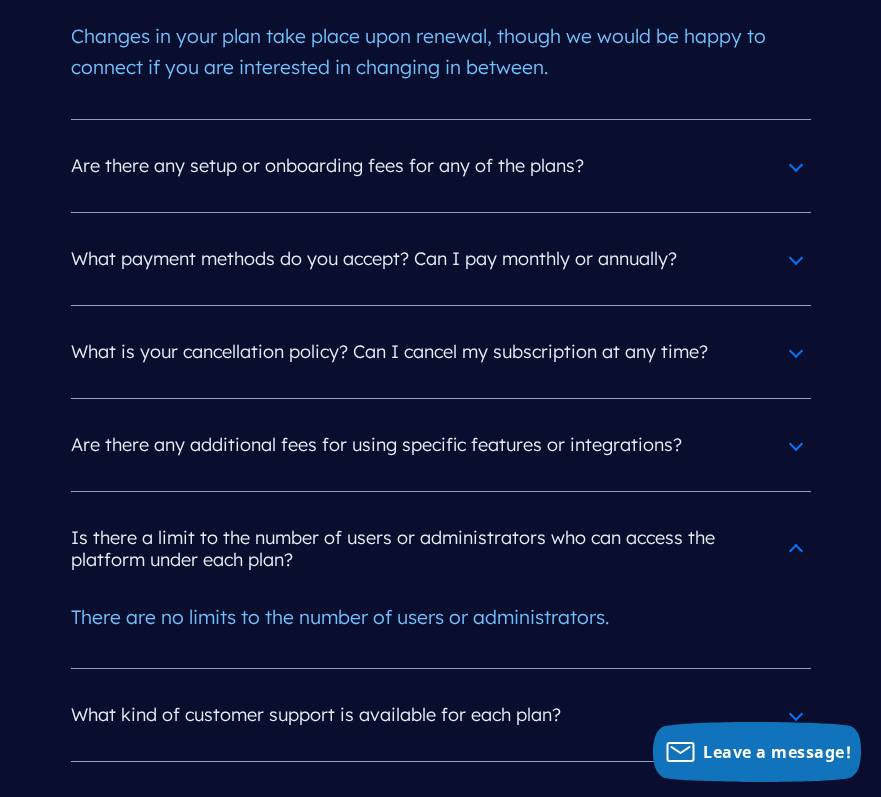 click on "Is there a limit to the number of users or administrators who can access the platform under each plan?" at bounding box center (441, 549) 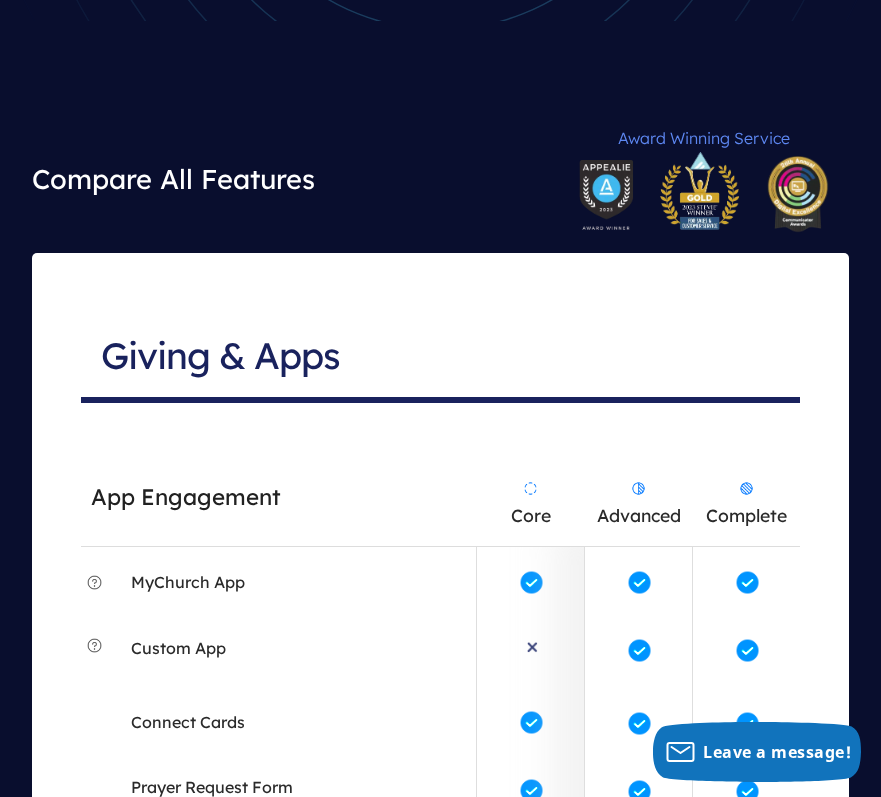 scroll, scrollTop: 3264, scrollLeft: 0, axis: vertical 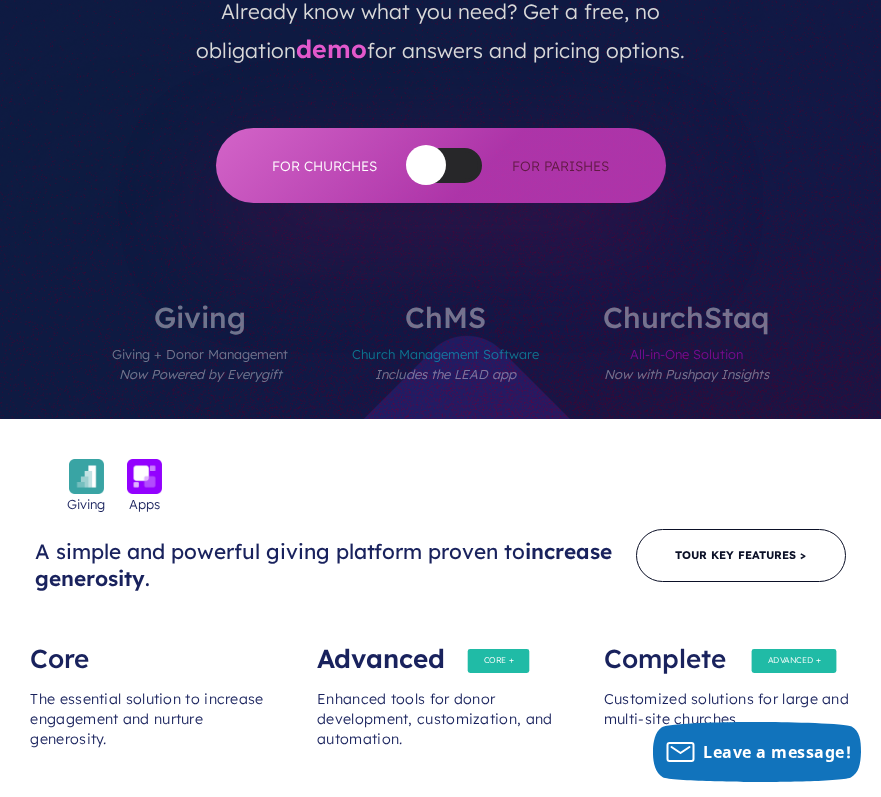 click at bounding box center (444, 165) 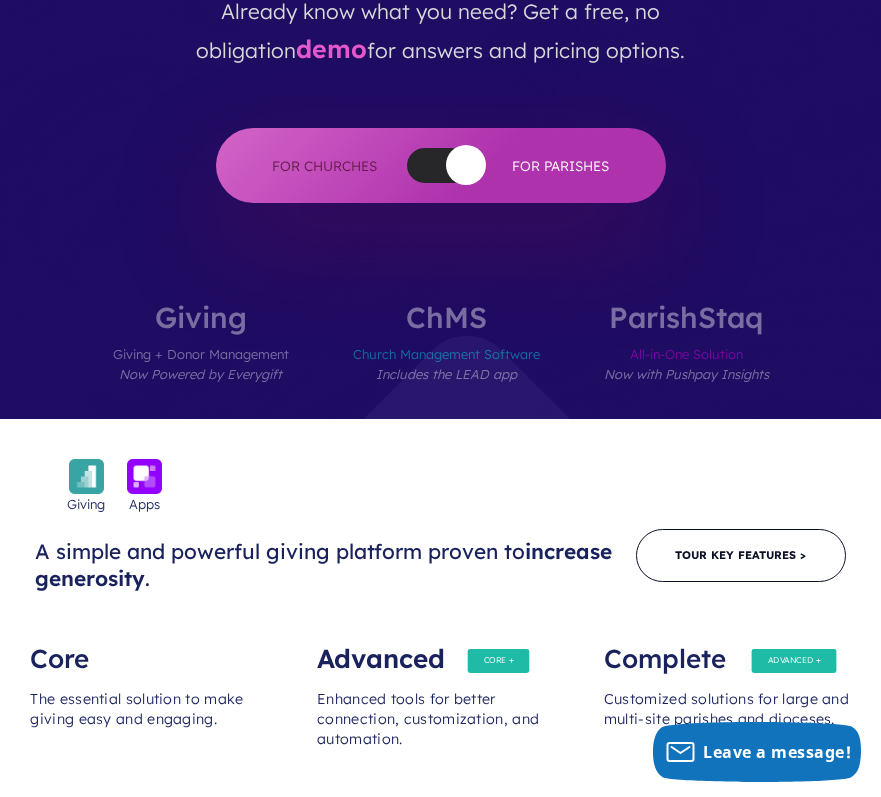 click at bounding box center [466, 165] 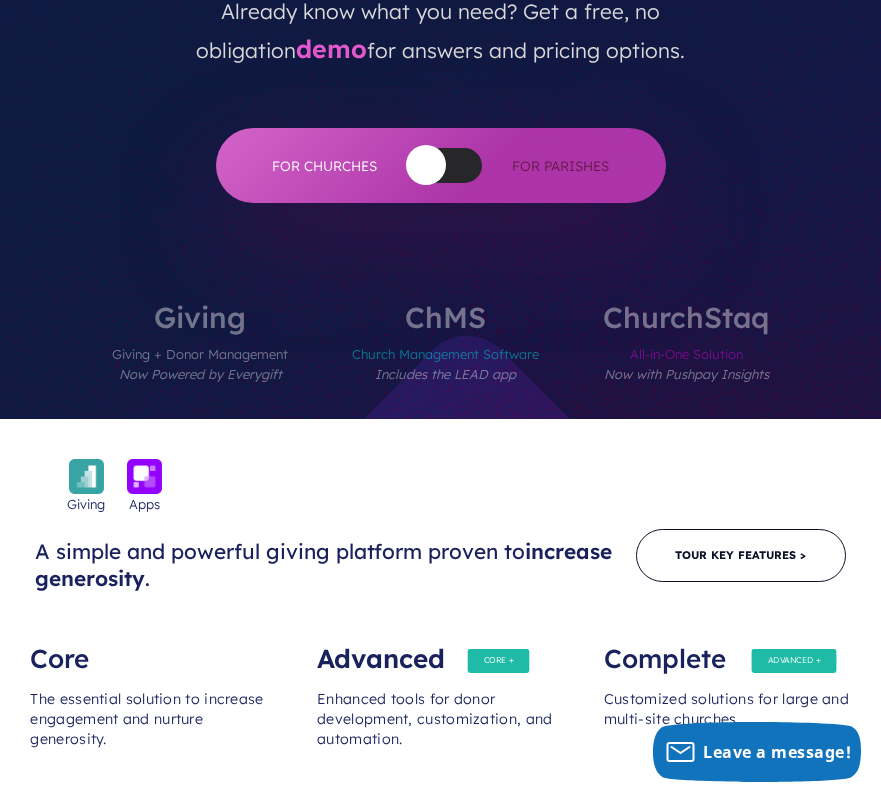 click at bounding box center [444, 165] 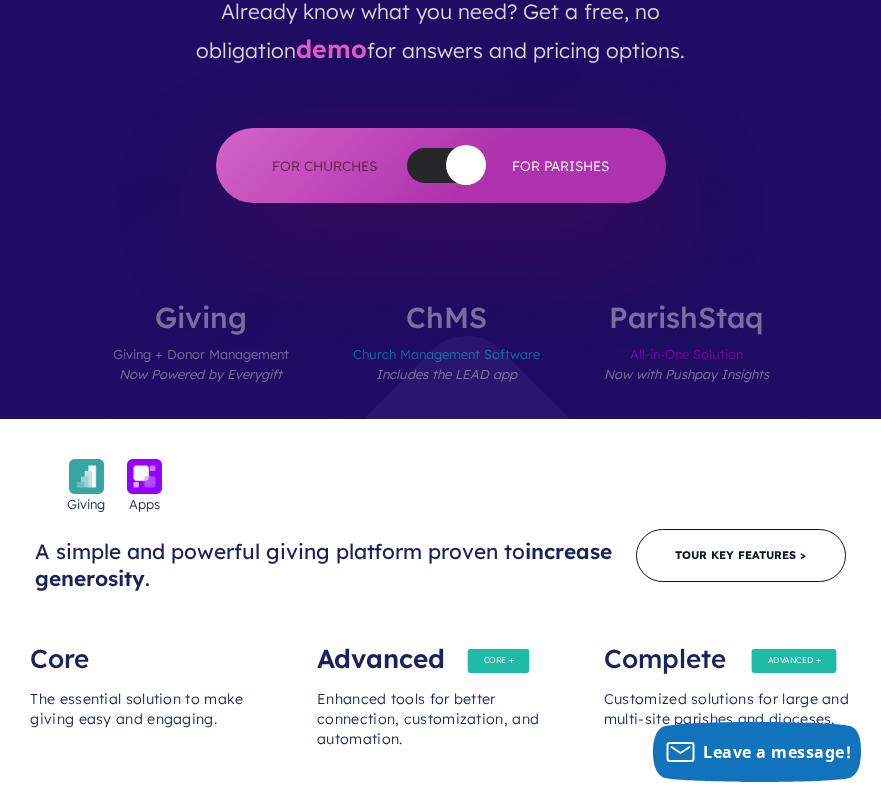 click at bounding box center [466, 165] 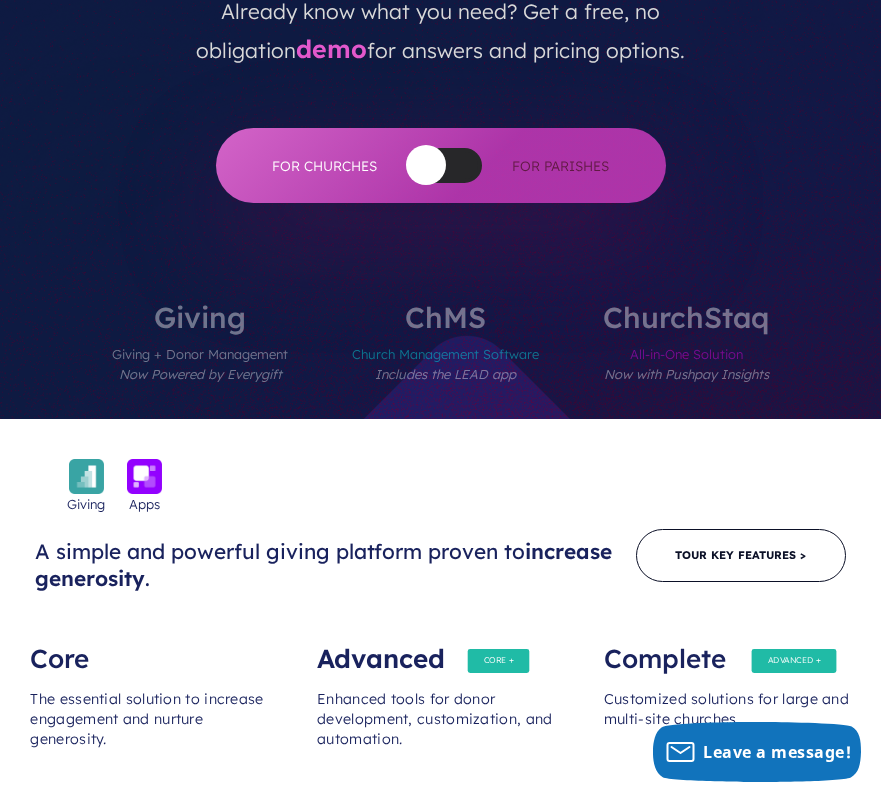click at bounding box center [444, 165] 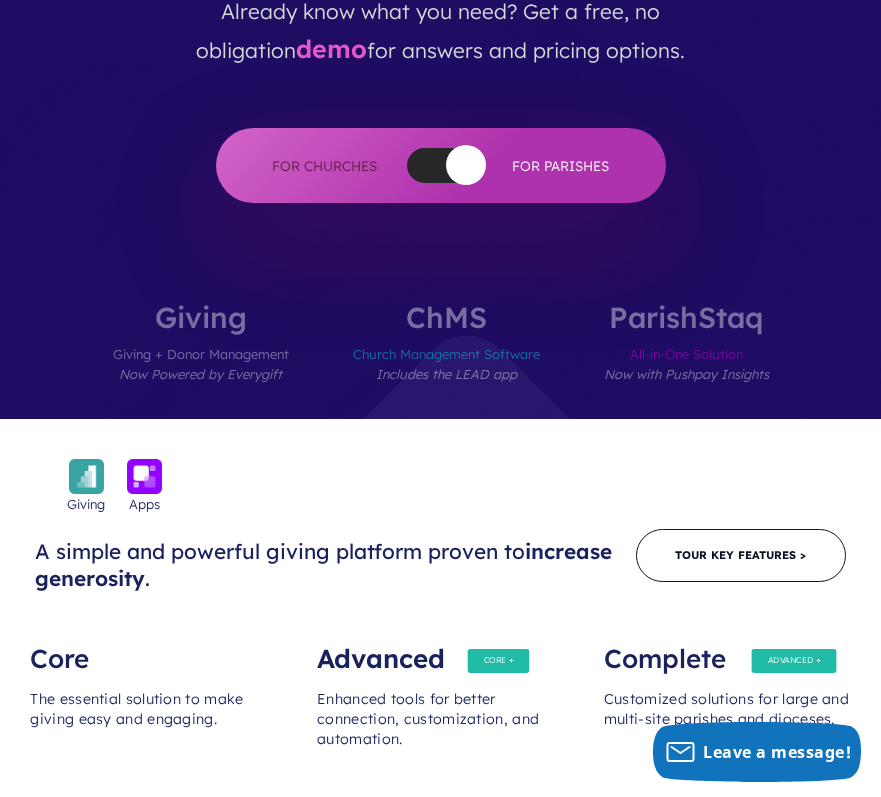 click at bounding box center [466, 165] 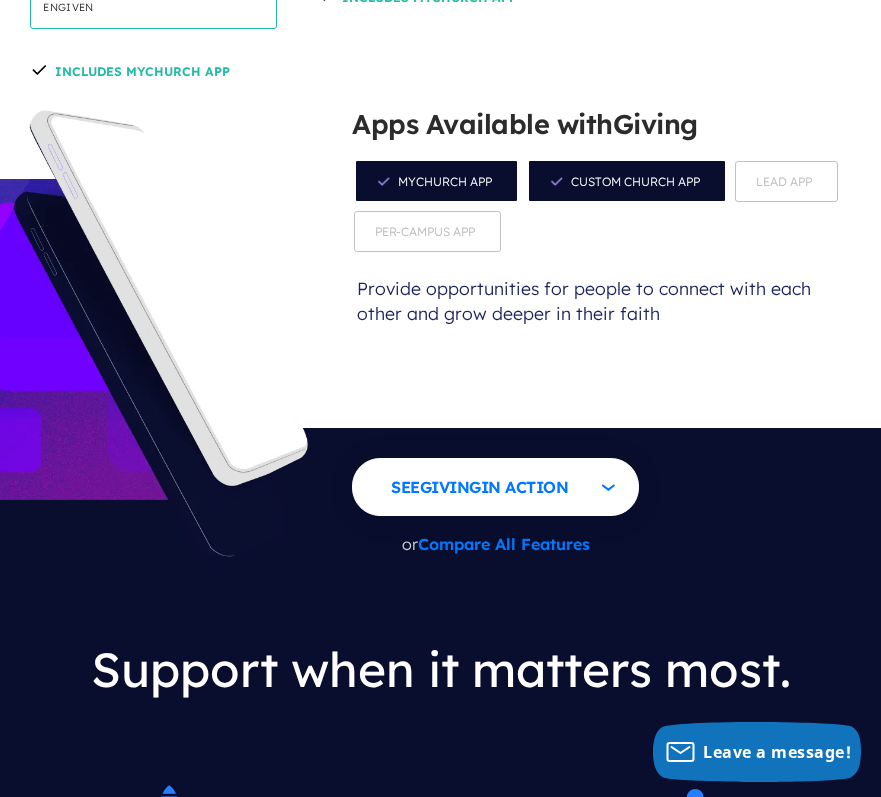 scroll, scrollTop: 1658, scrollLeft: 0, axis: vertical 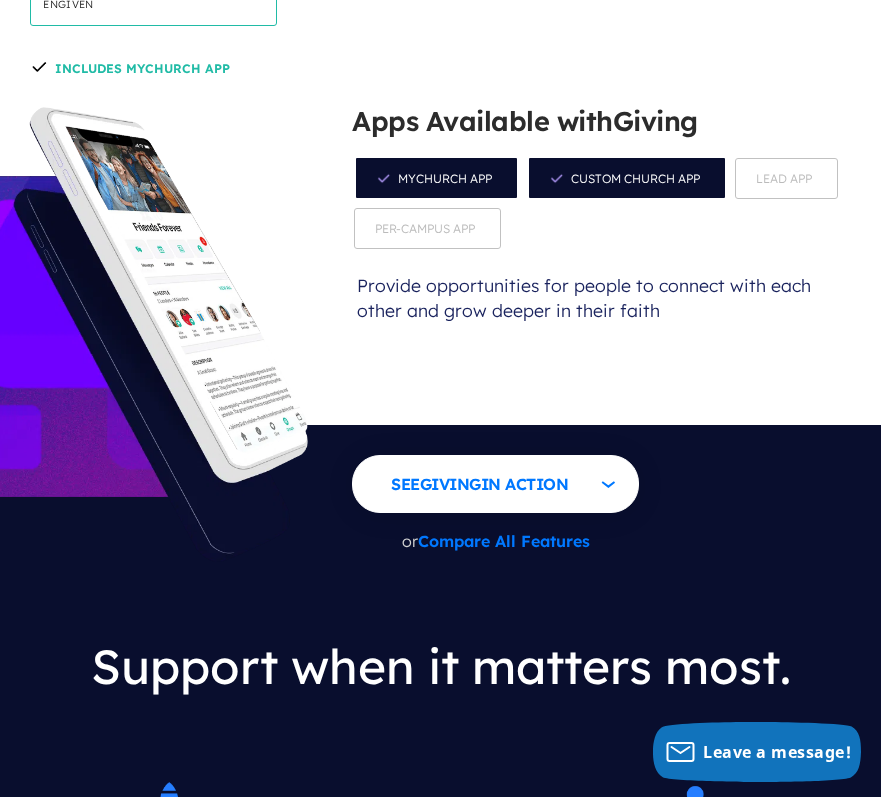 click on "Compare All Features" at bounding box center (504, 541) 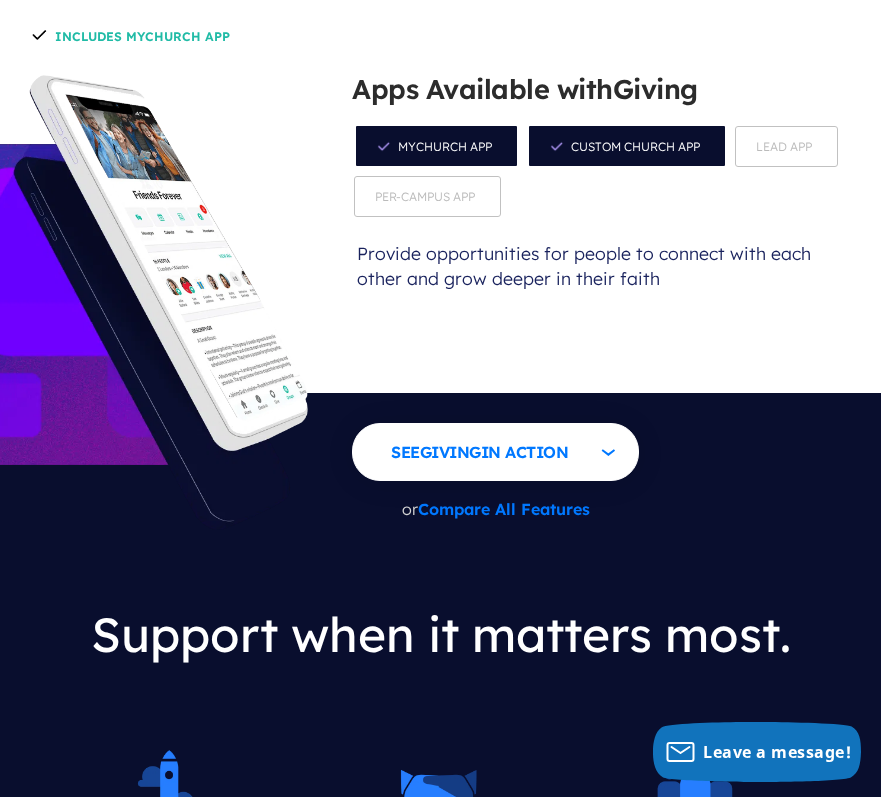 scroll, scrollTop: 1653, scrollLeft: 0, axis: vertical 